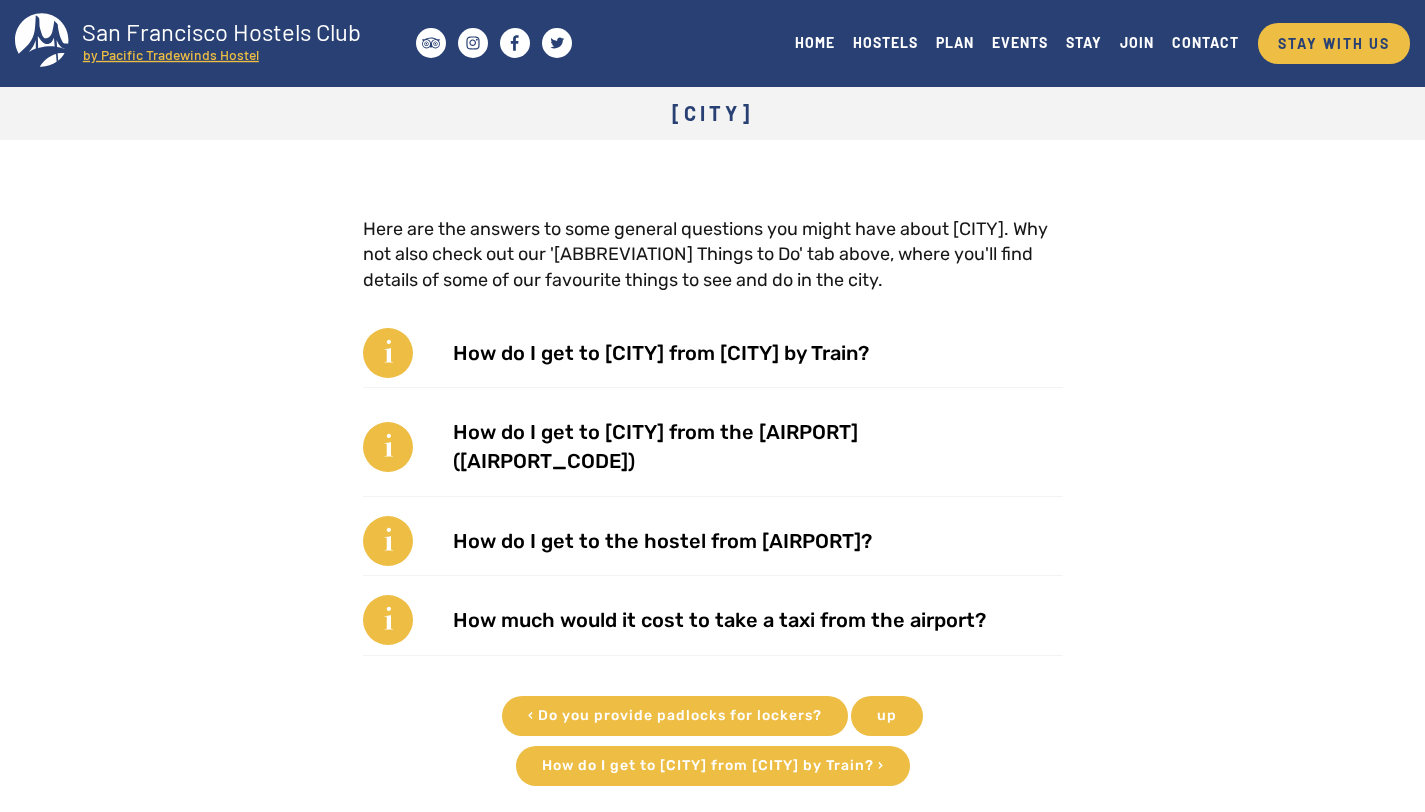 scroll, scrollTop: 0, scrollLeft: 0, axis: both 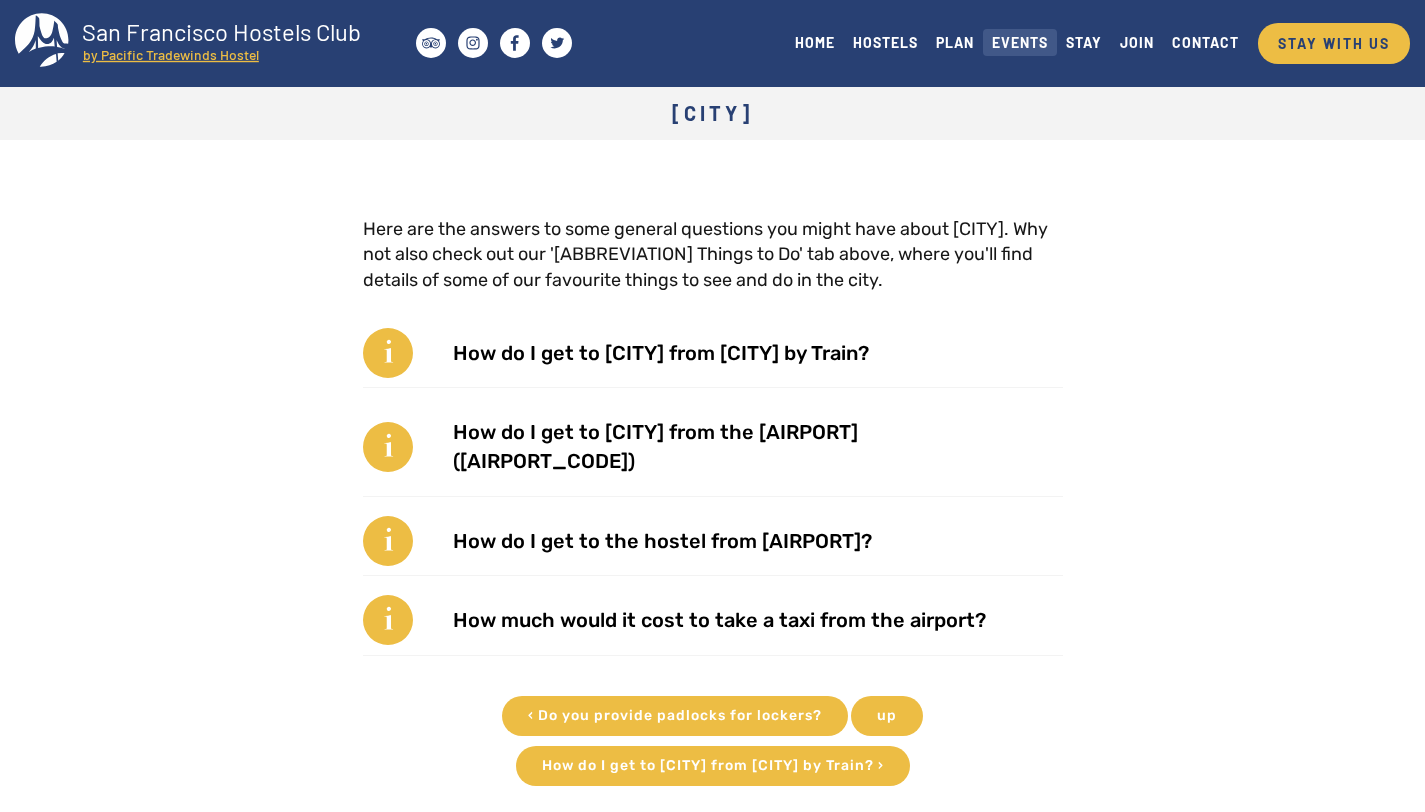 click on "EVENTS" at bounding box center (1020, 42) 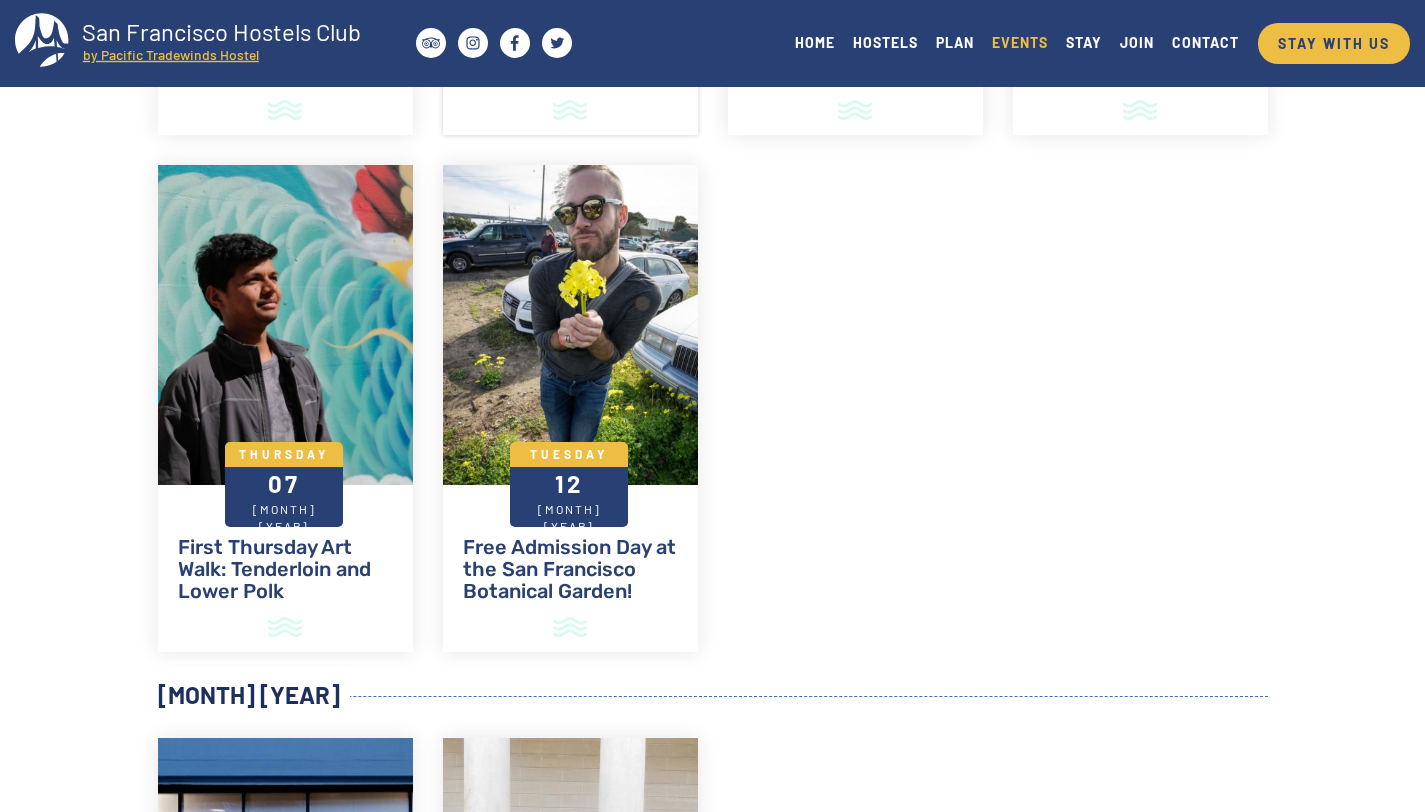scroll, scrollTop: 1181, scrollLeft: 0, axis: vertical 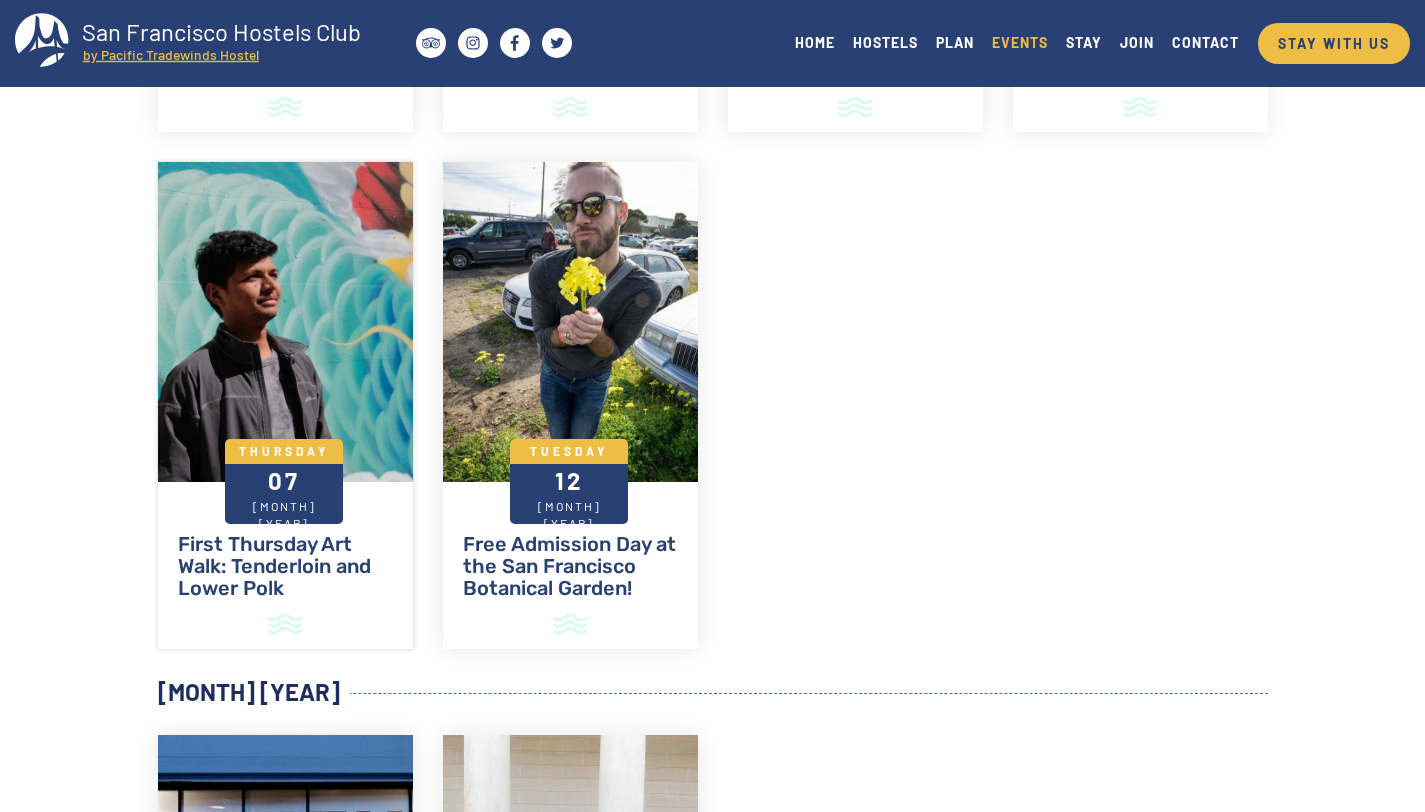 click on "First Thursday Art Walk: Tenderloin and Lower Polk" at bounding box center (285, 566) 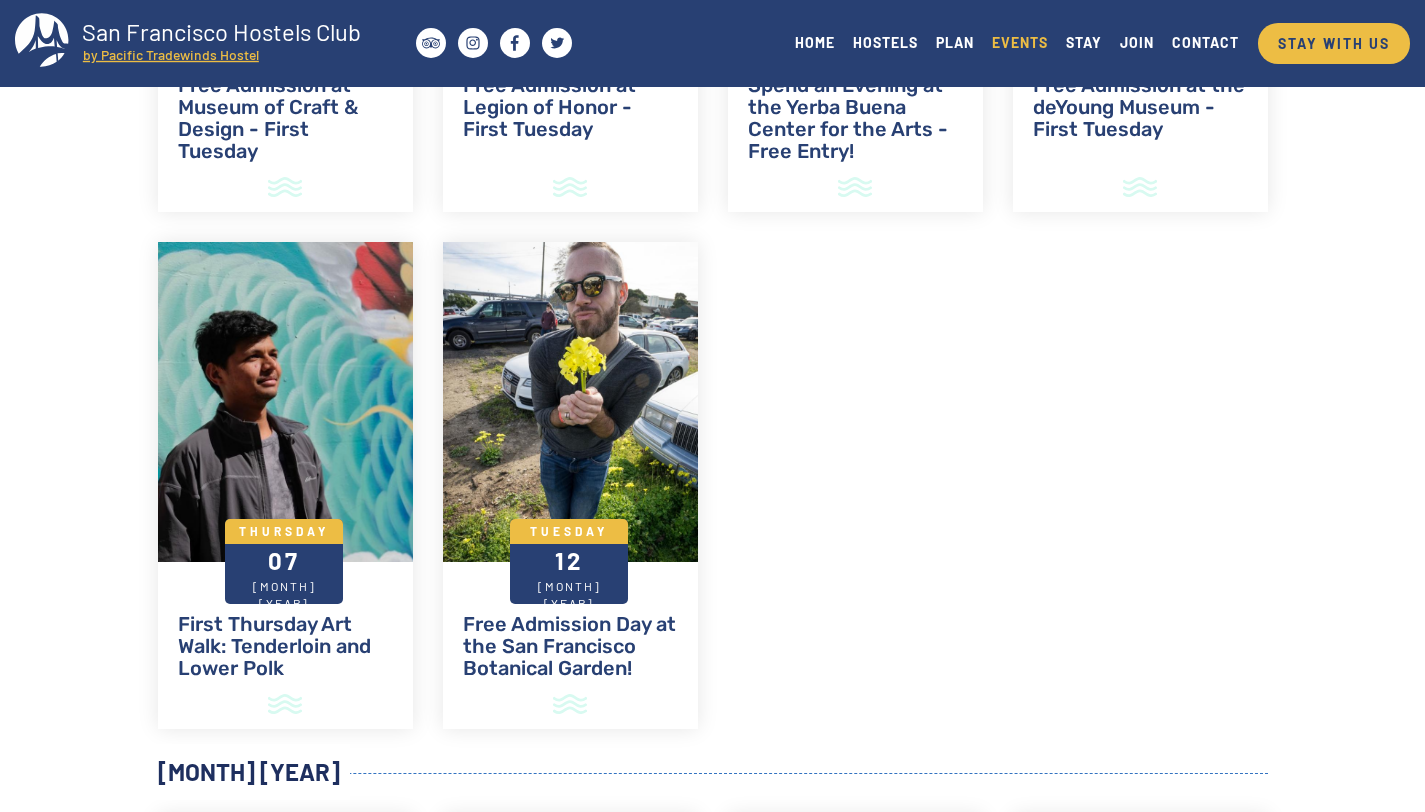 scroll, scrollTop: 1168, scrollLeft: 0, axis: vertical 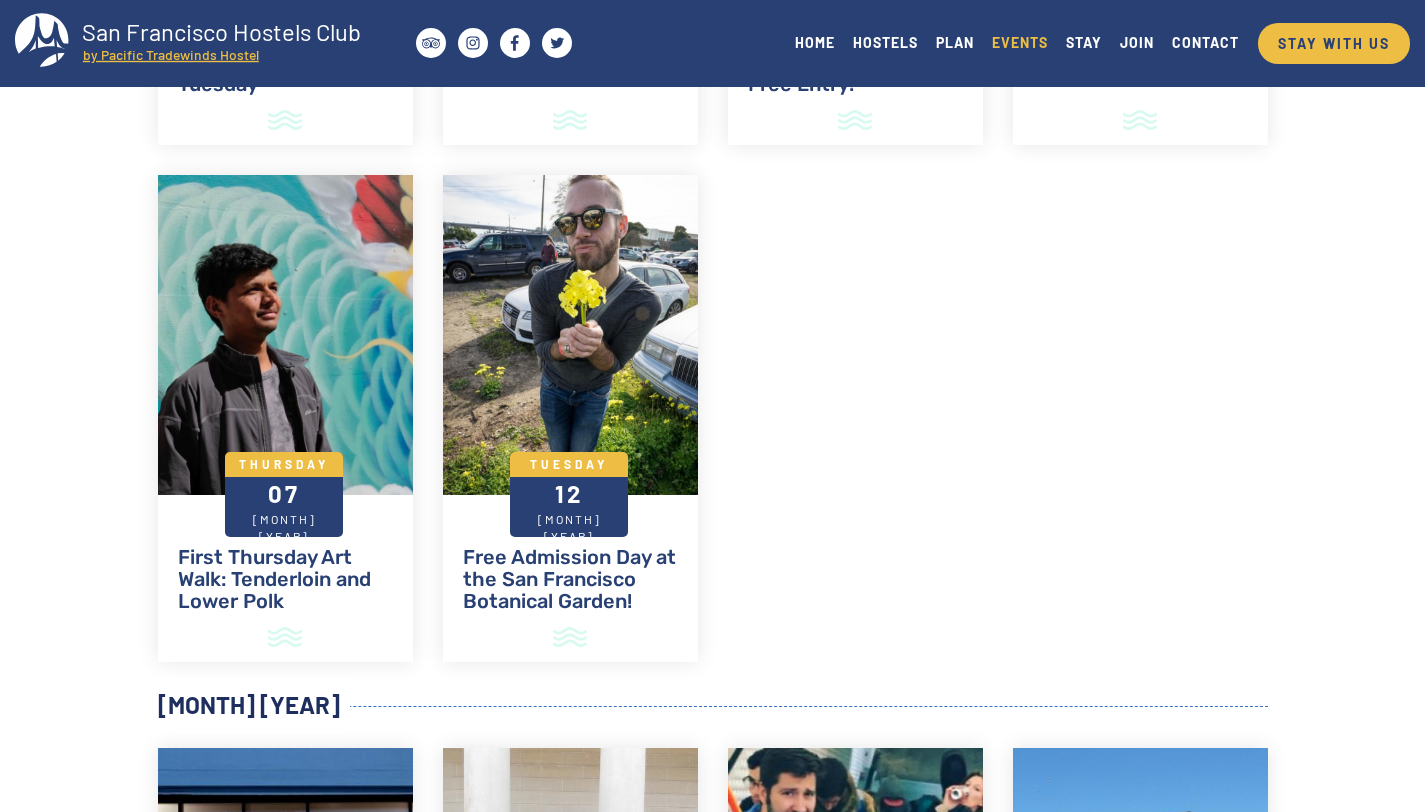 click on "August 2025
Tuesday  05  Aug 2025
Free Admission at Museum of Craft & Design - First Tuesday
Tuesday  05  Aug 2025
Free Admission at Legion of Honor - First Tuesday
Tuesday  05  Aug 2025
Spend an Evening at the Yerba Buena Center for the Arts - Free Entry!
Tuesday  05  Aug 2025
Free Admission at the deYoung Museum - First Tuesday
Thursday  07  Aug 2025
First Thursday Art Walk: Tenderloin and Lower Polk
Tuesday  12  Aug 2025
Free Admission Day at the San Francisco Botanical Garden!
September 2025
Tuesday  02  Sep 2025" at bounding box center [713, 992] 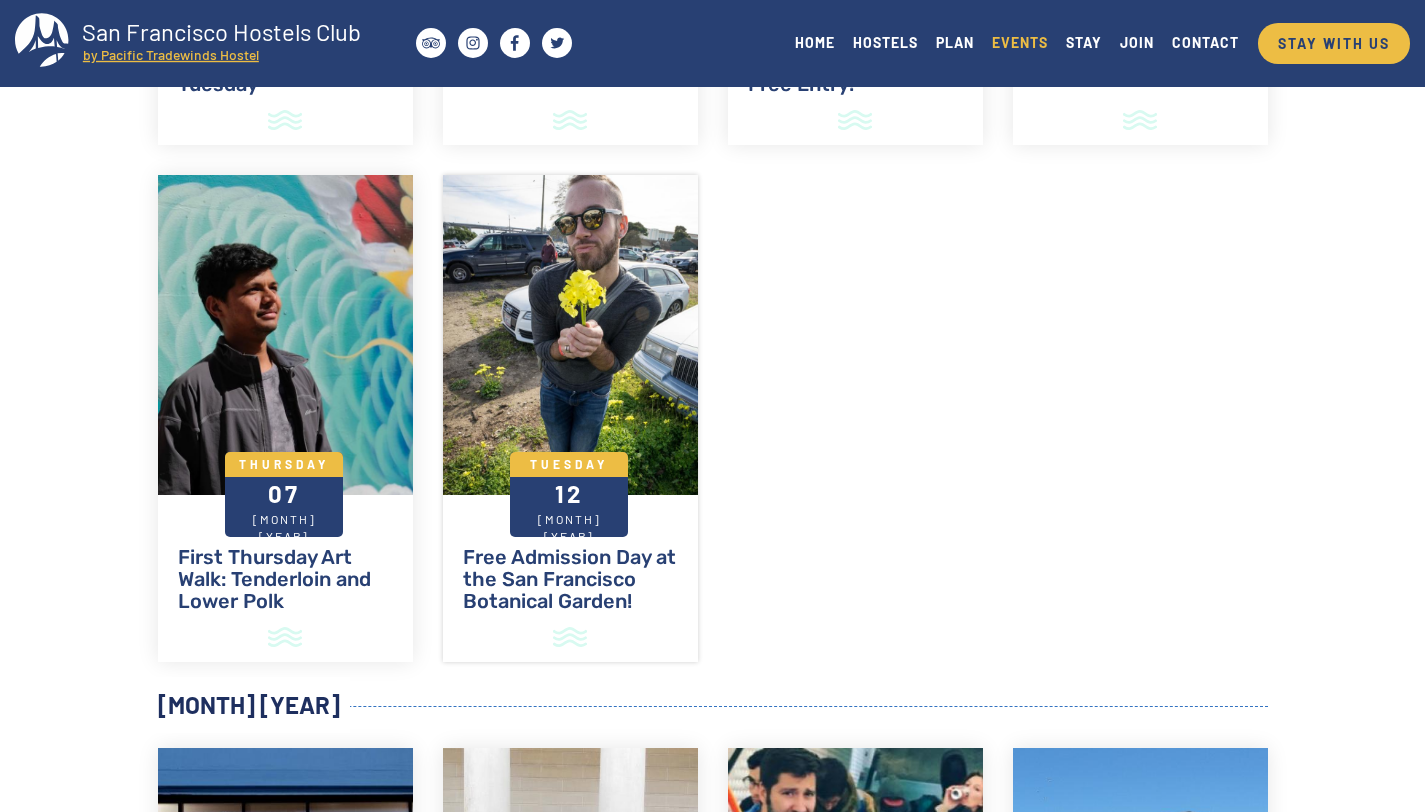 click on "Free Admission Day at the San Francisco Botanical Garden!" at bounding box center [570, 579] 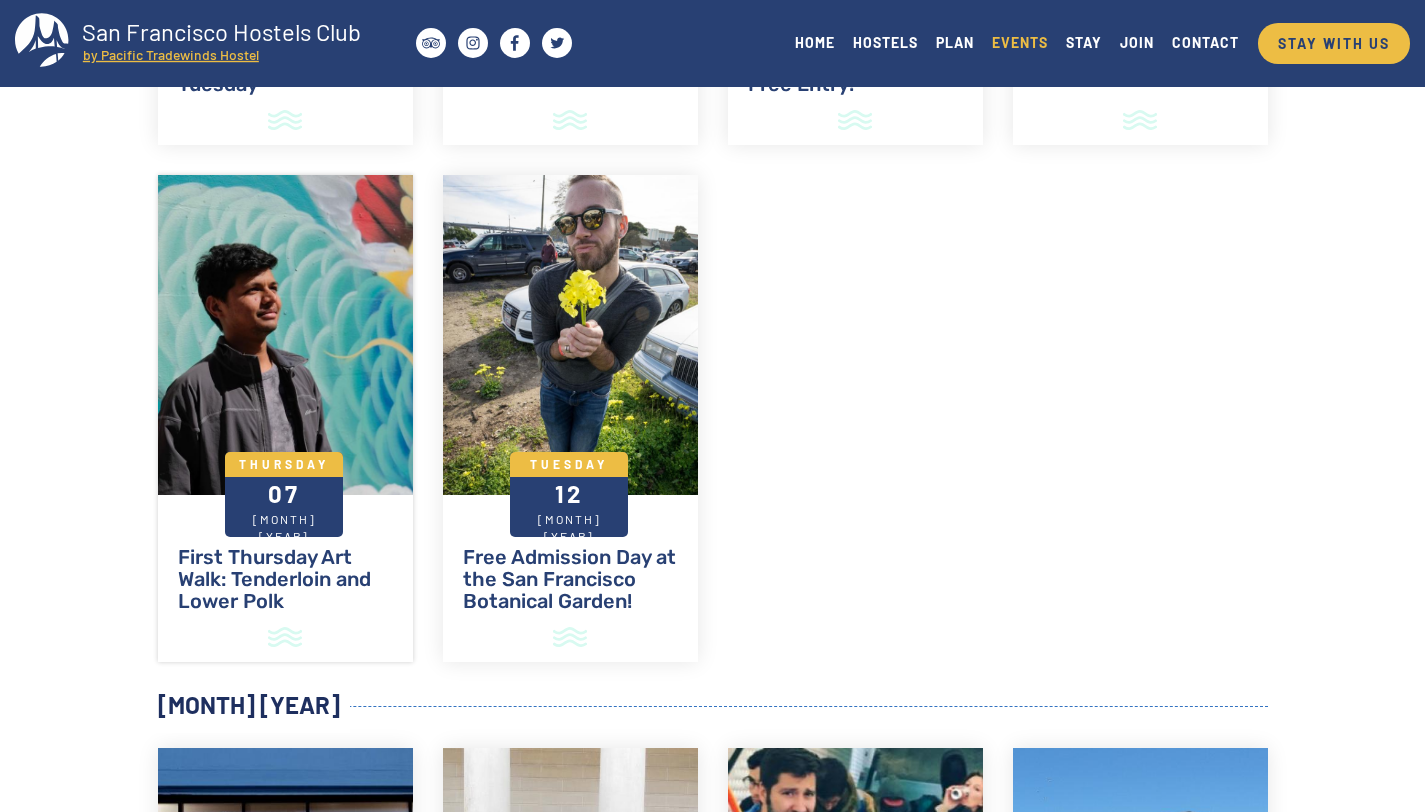 click on "First Thursday Art Walk: Tenderloin and Lower Polk" at bounding box center [285, 579] 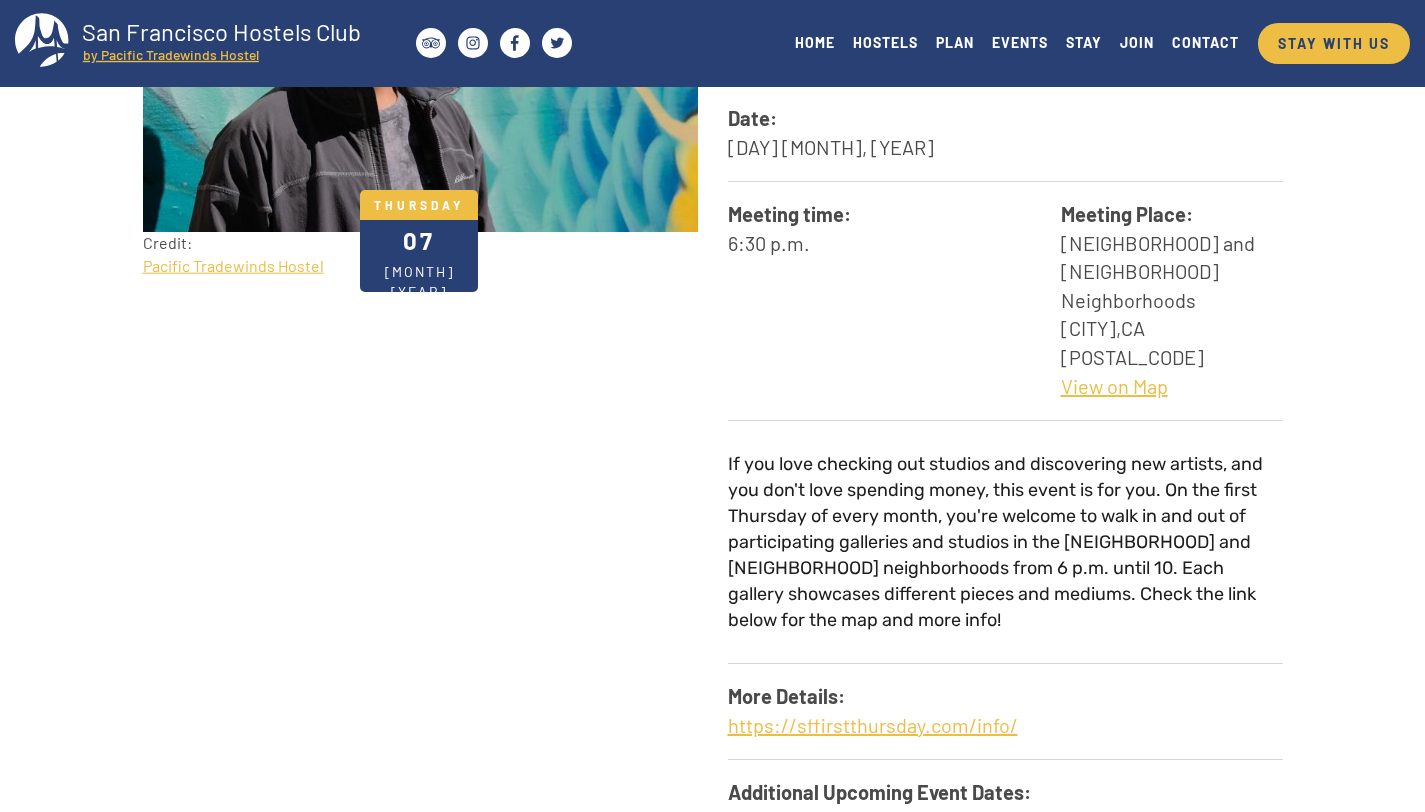 scroll, scrollTop: 330, scrollLeft: 0, axis: vertical 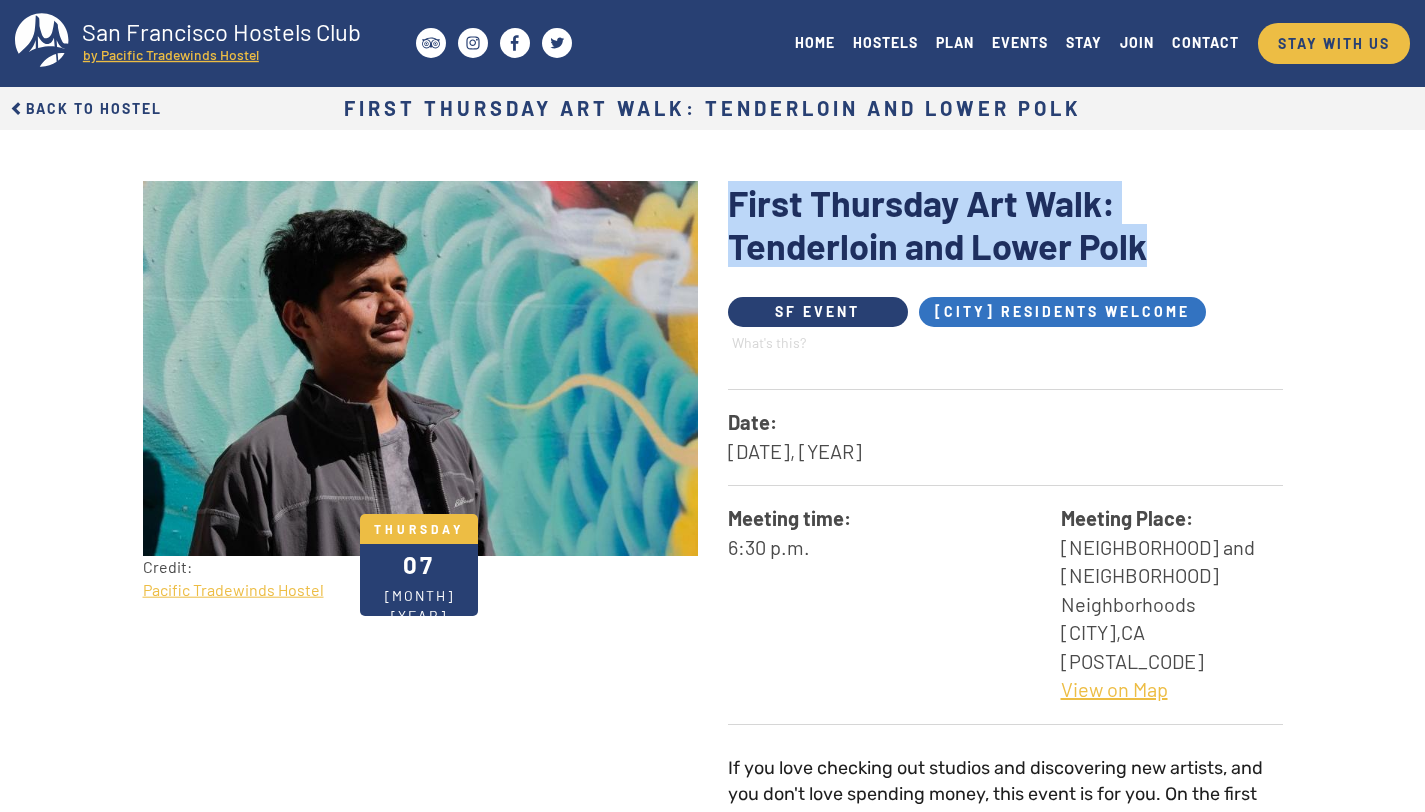 drag, startPoint x: 1176, startPoint y: 250, endPoint x: 717, endPoint y: 195, distance: 462.28348 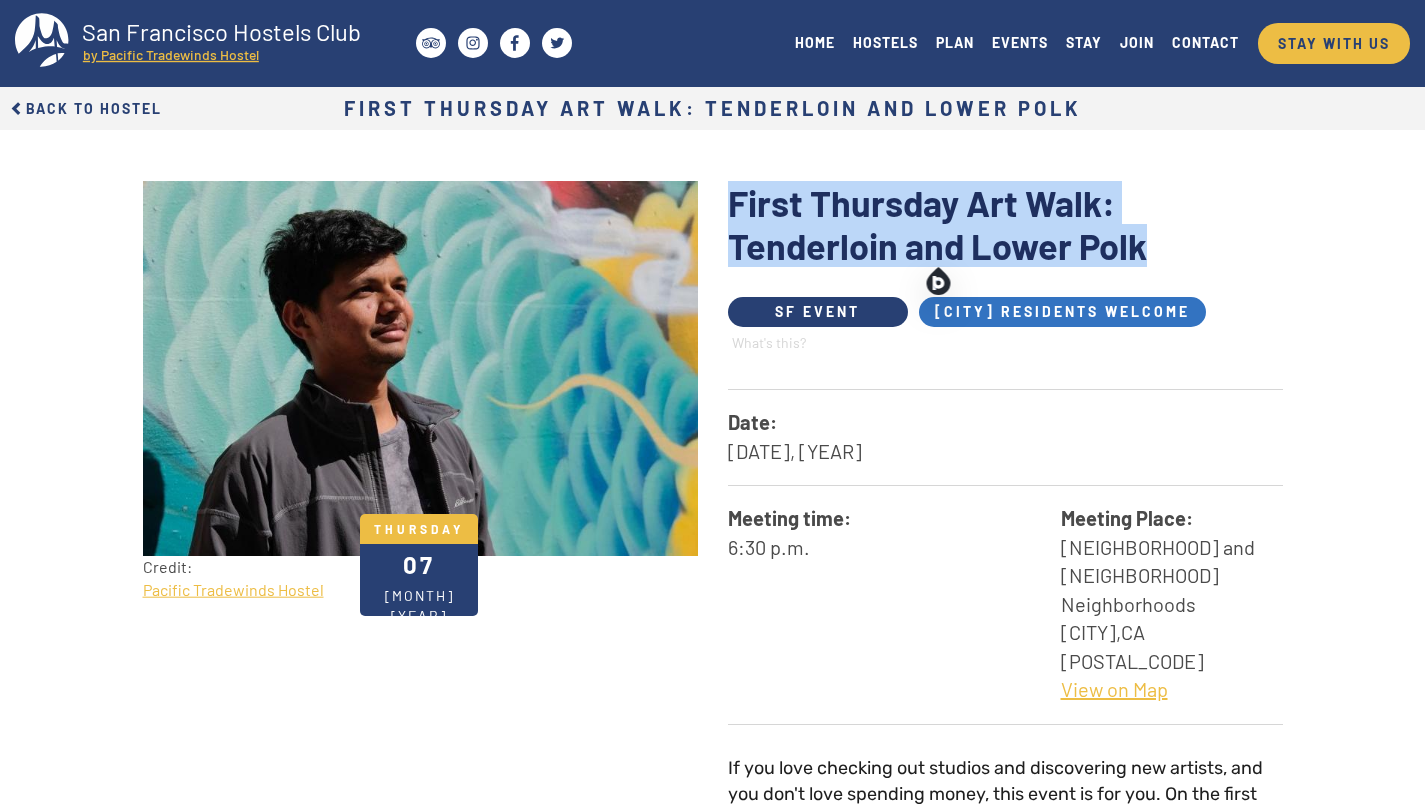 copy on "First Thursday Art Walk: Tenderloin and Lower Polk" 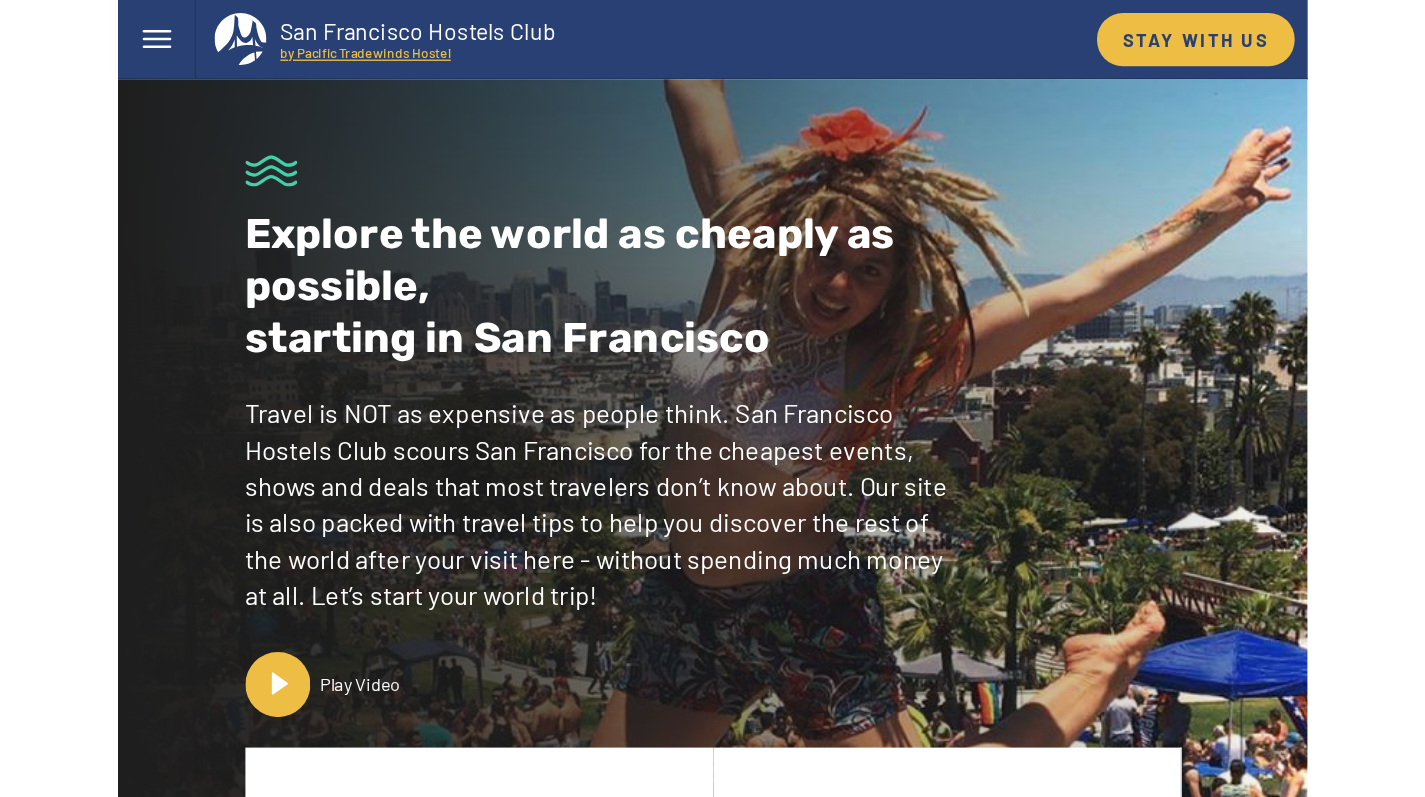 scroll, scrollTop: 0, scrollLeft: 0, axis: both 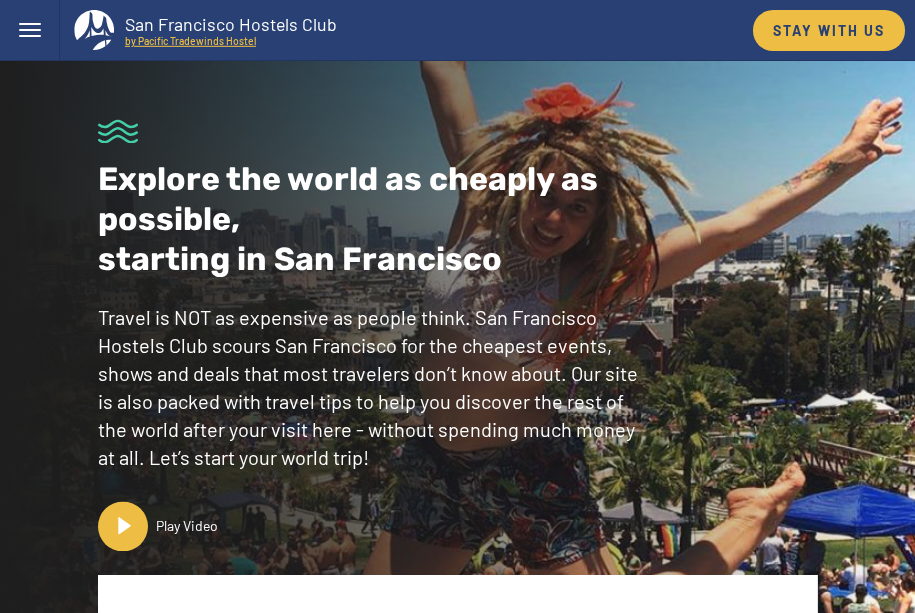 click on "Toggle navigation" at bounding box center [30, 30] 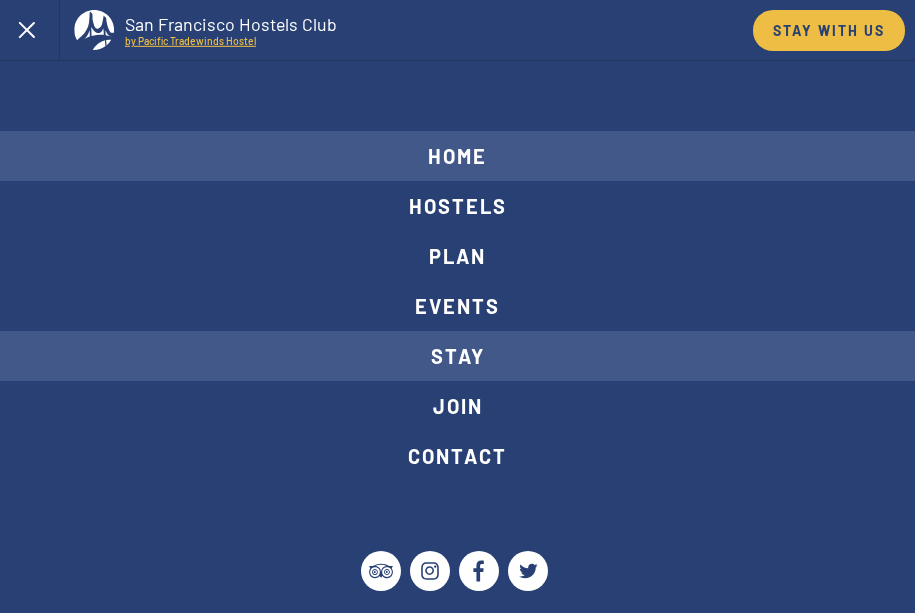 click on "STAY" at bounding box center [457, 356] 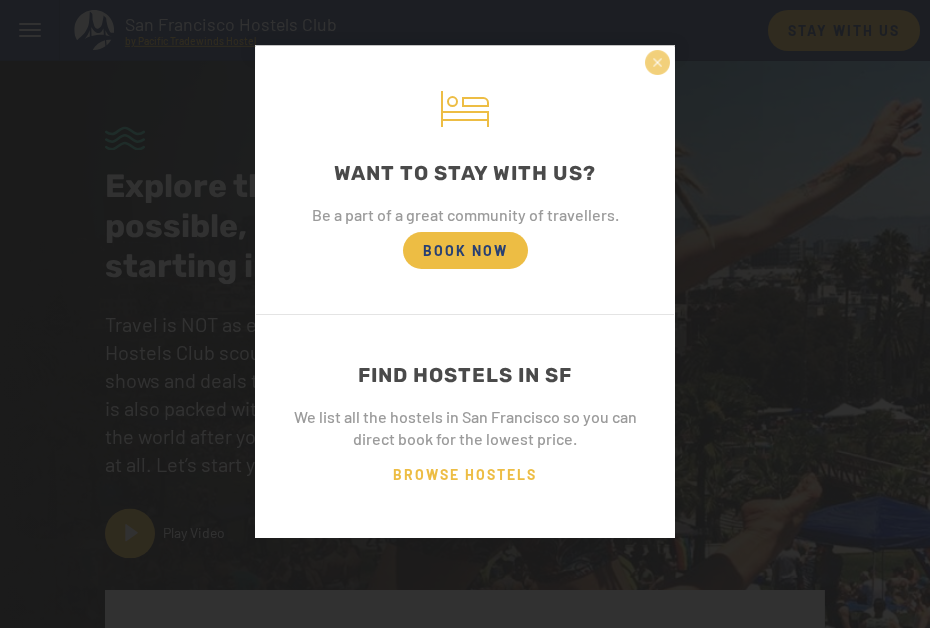 click on "×" at bounding box center (657, 62) 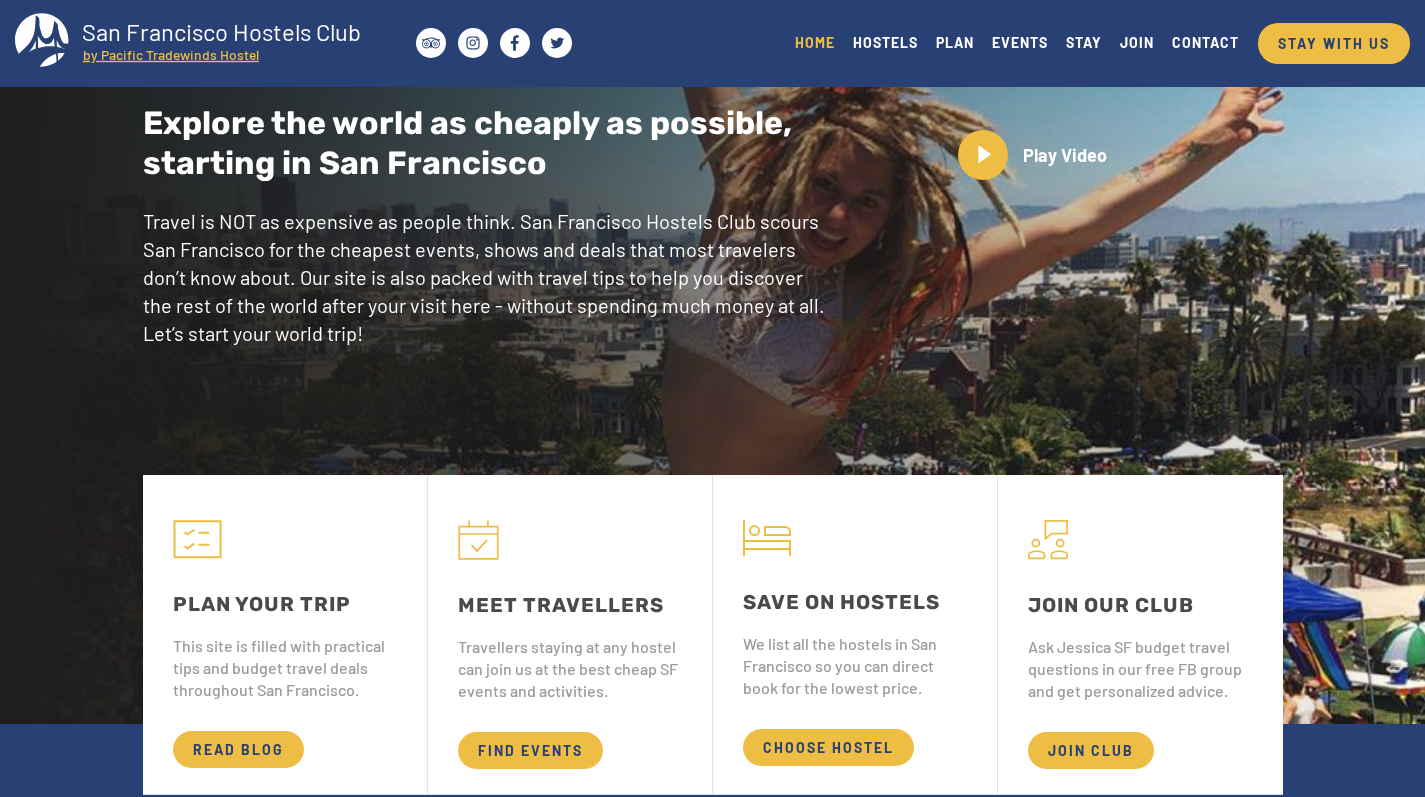 scroll, scrollTop: 0, scrollLeft: 0, axis: both 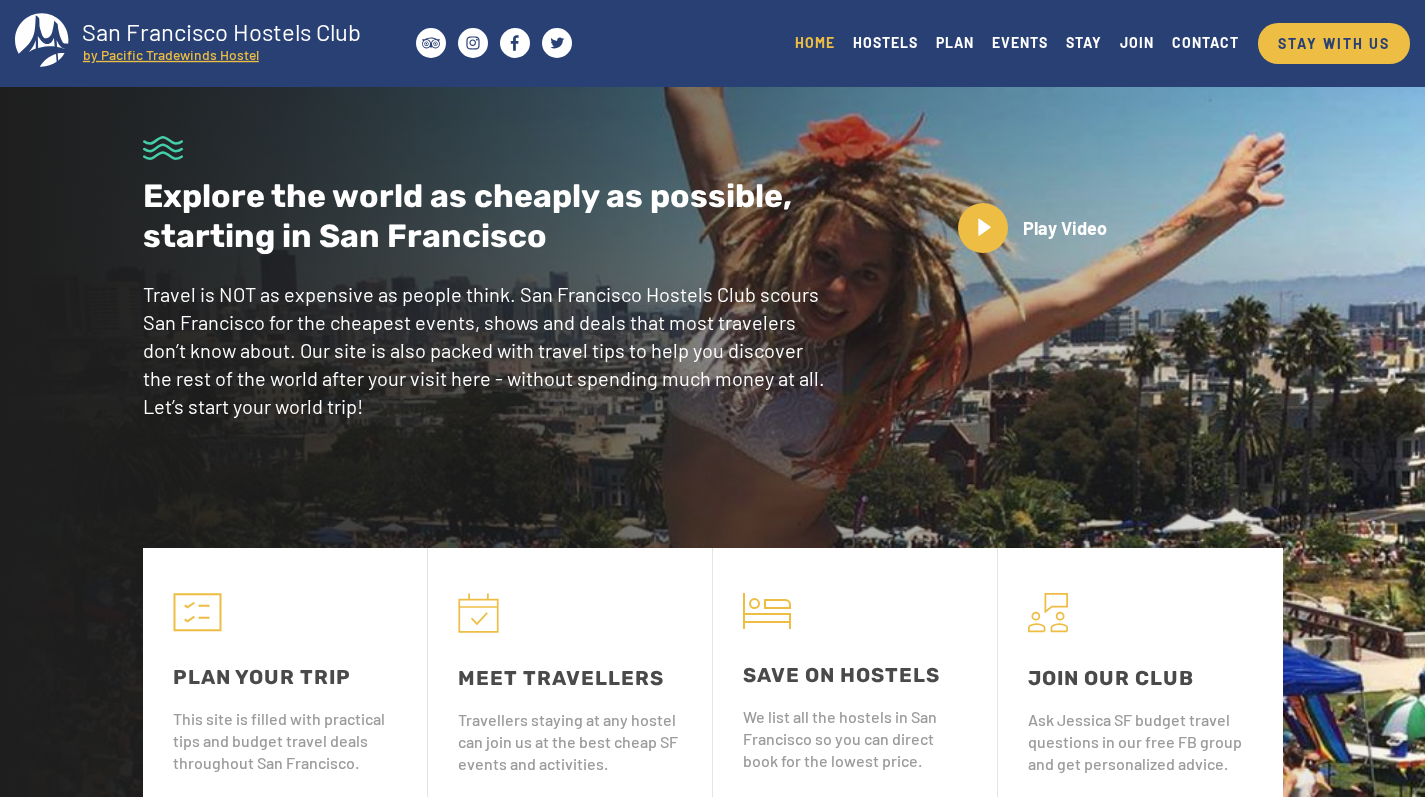 click on "by Pacific Tradewinds Hostel" 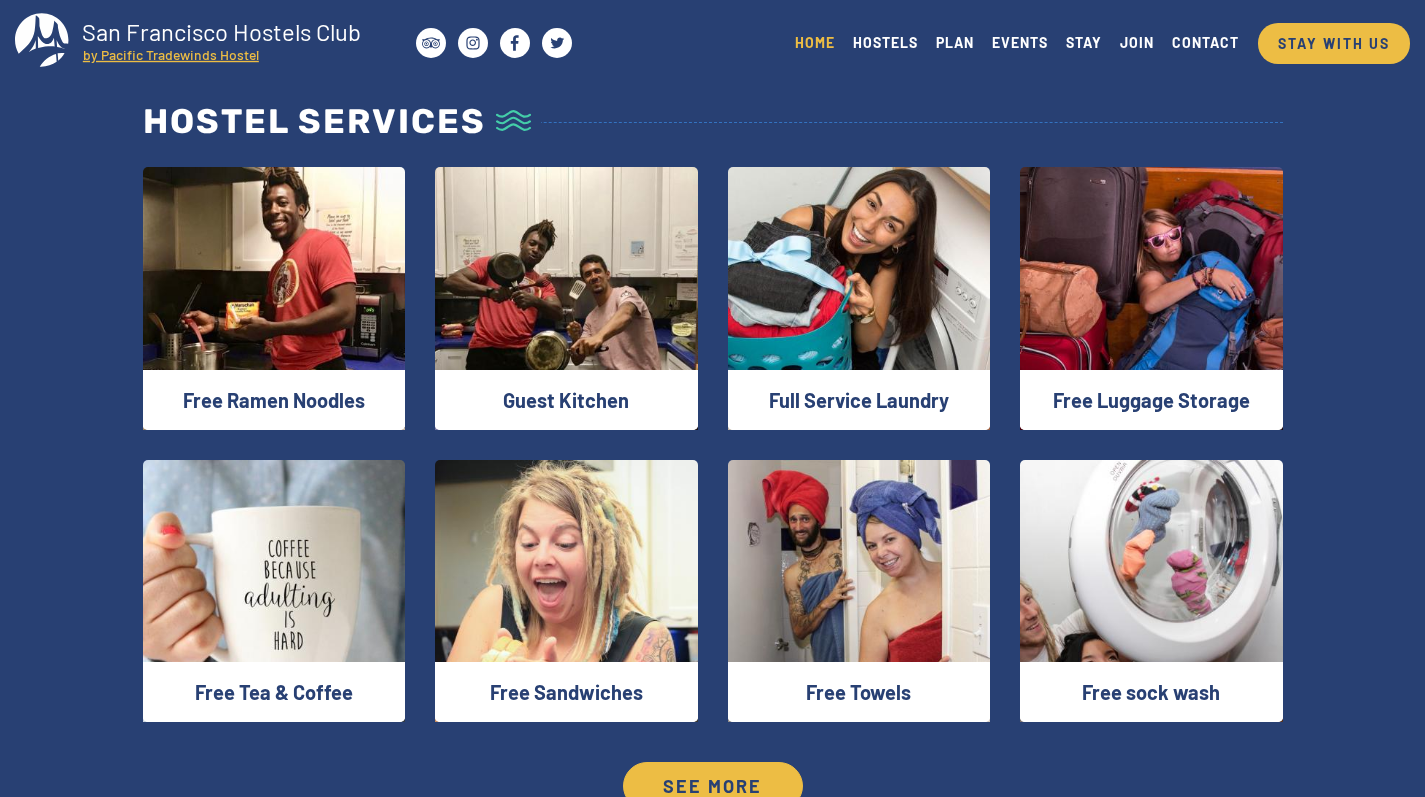 scroll, scrollTop: 2534, scrollLeft: 0, axis: vertical 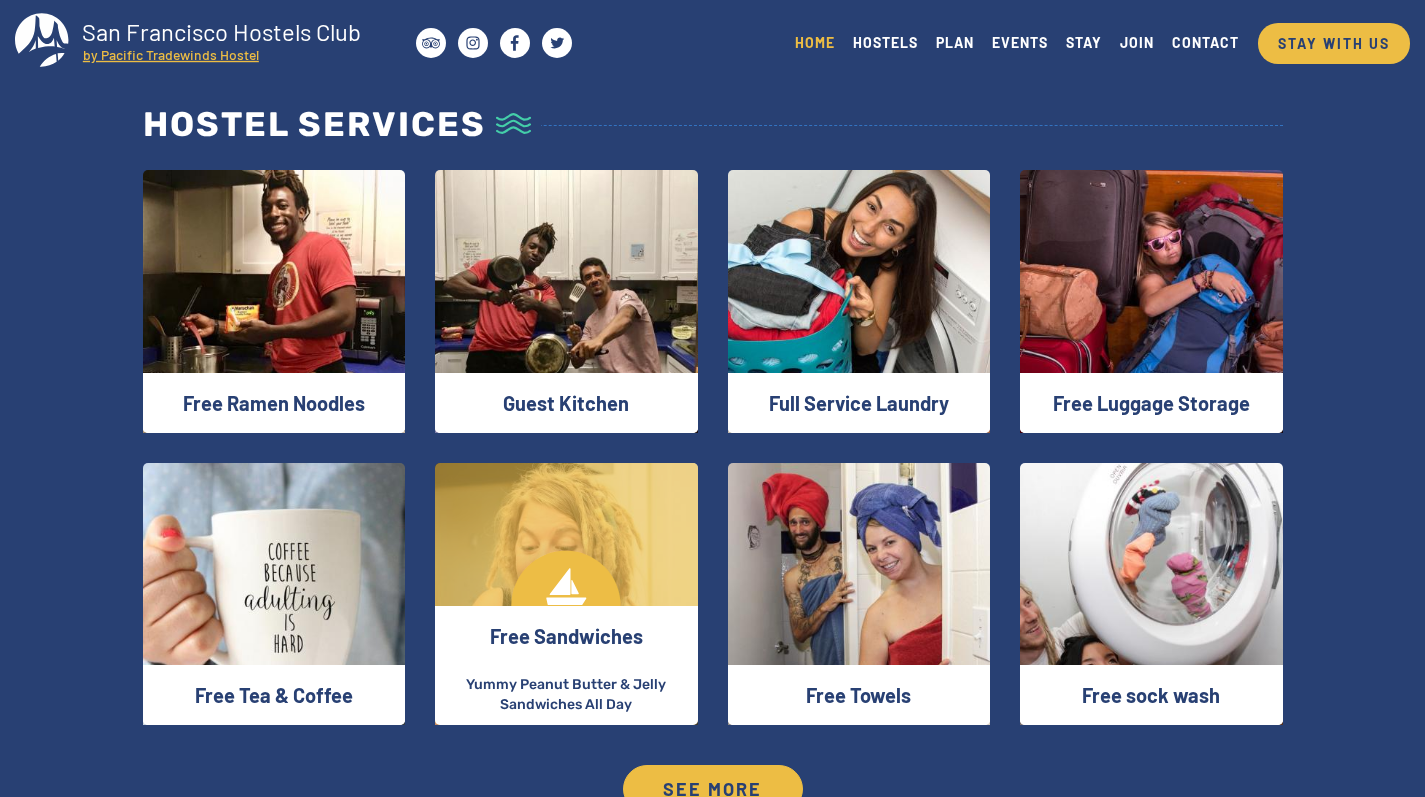 click at bounding box center [566, 594] 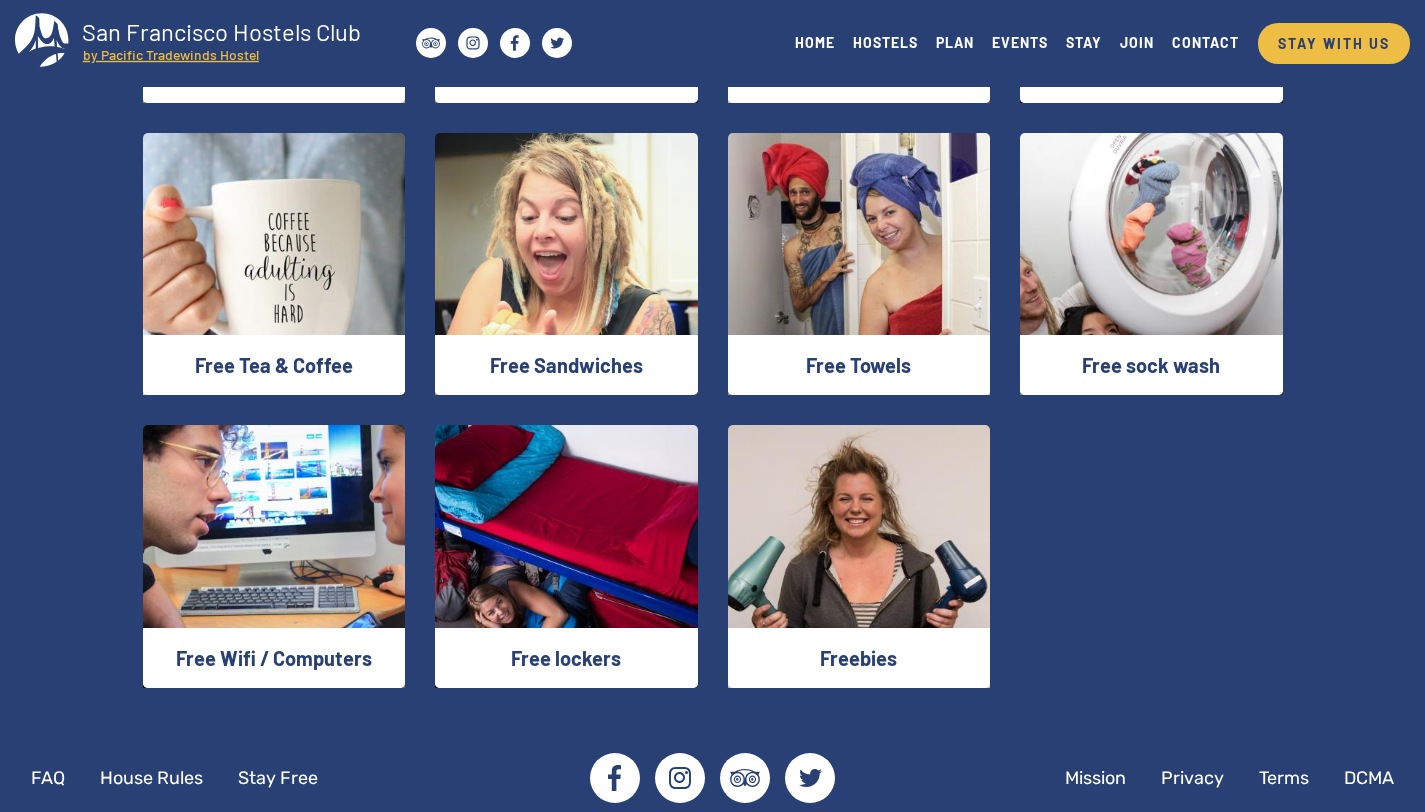 scroll, scrollTop: 887, scrollLeft: 0, axis: vertical 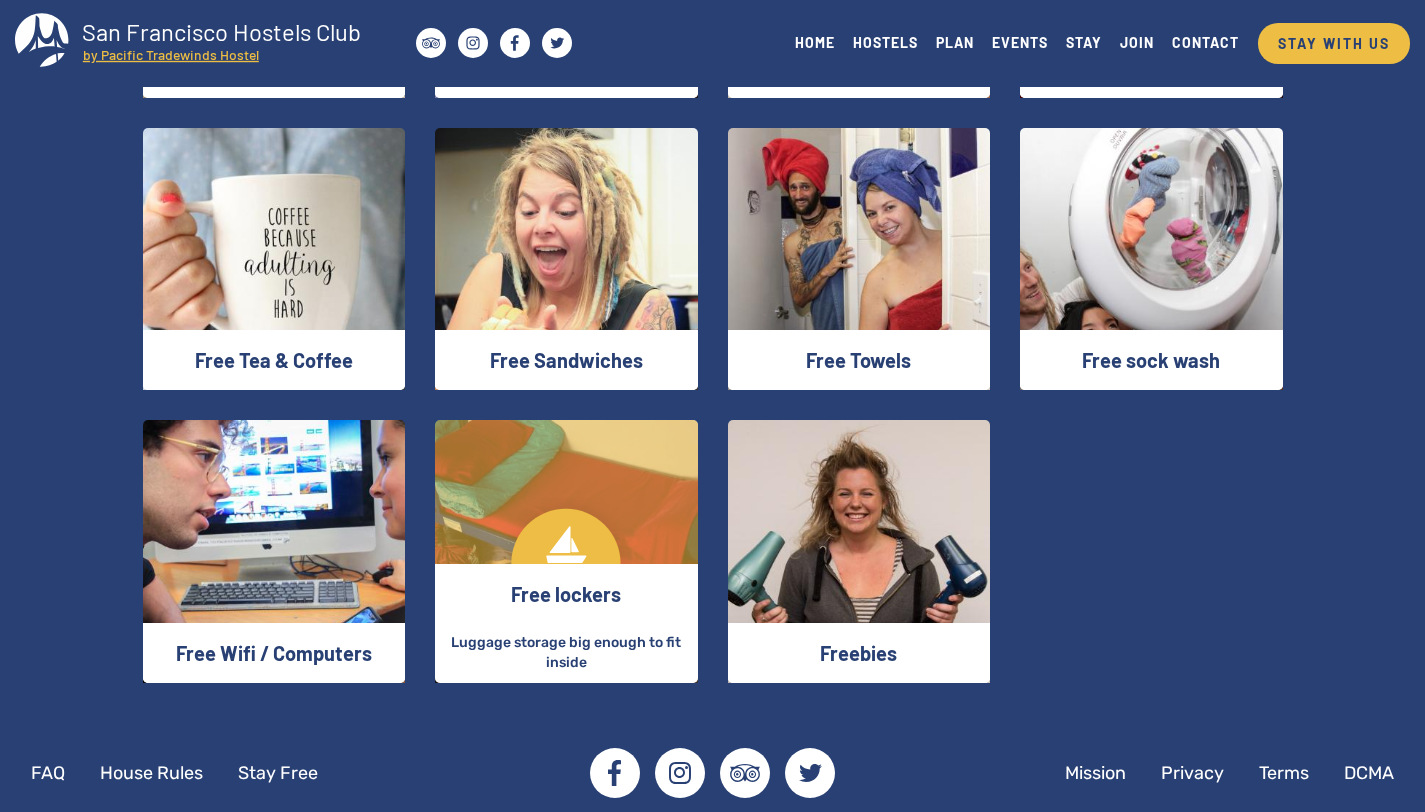 click at bounding box center (566, 551) 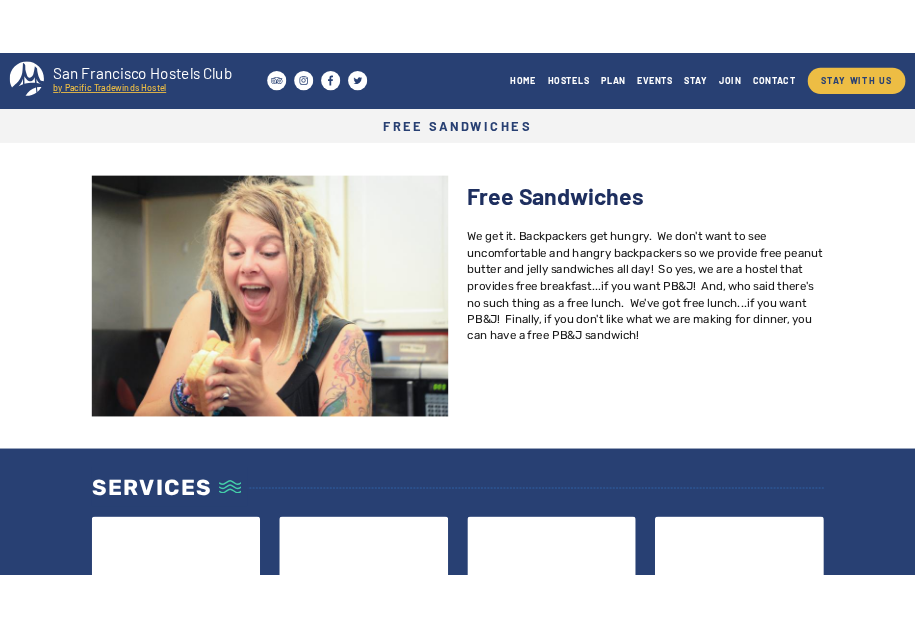scroll, scrollTop: 0, scrollLeft: 0, axis: both 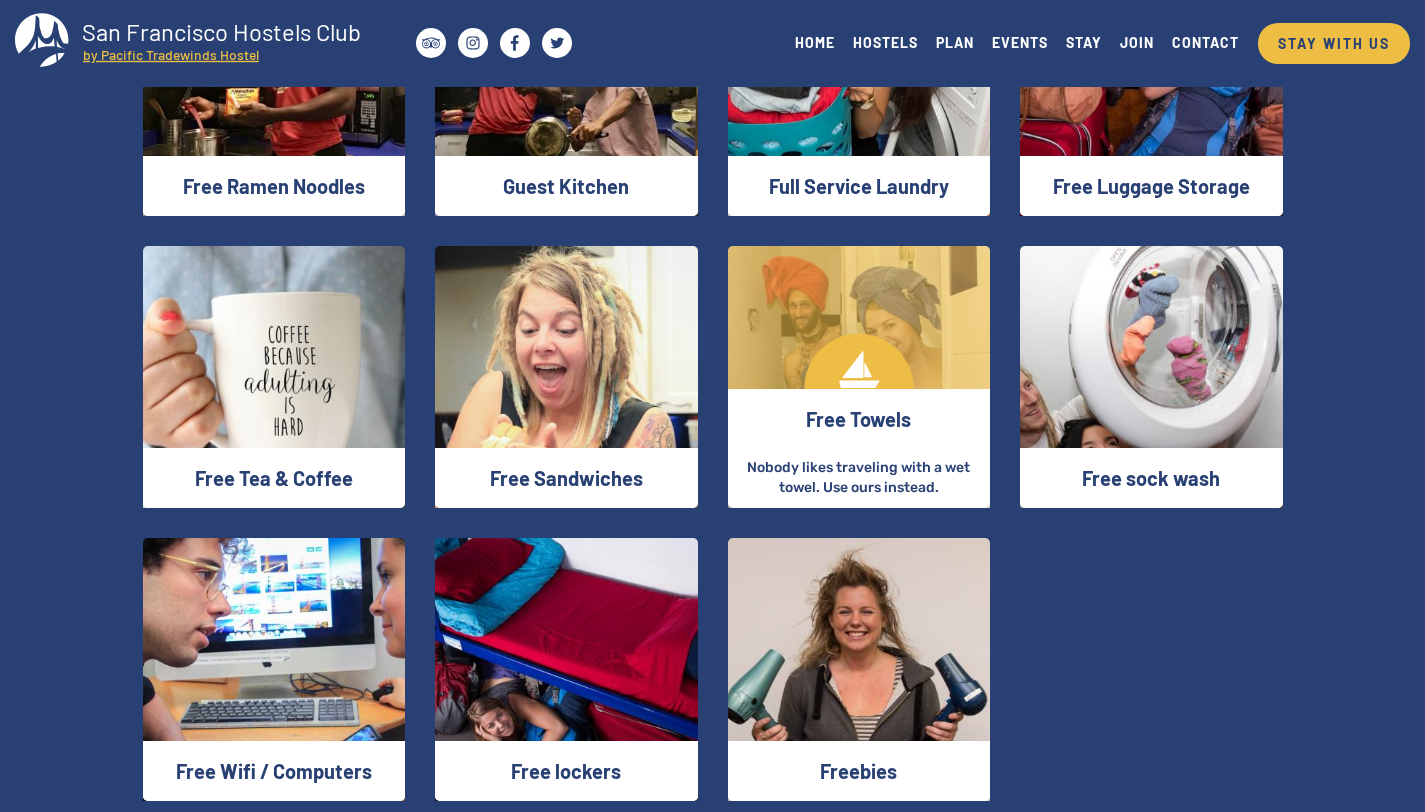 click at bounding box center (859, 377) 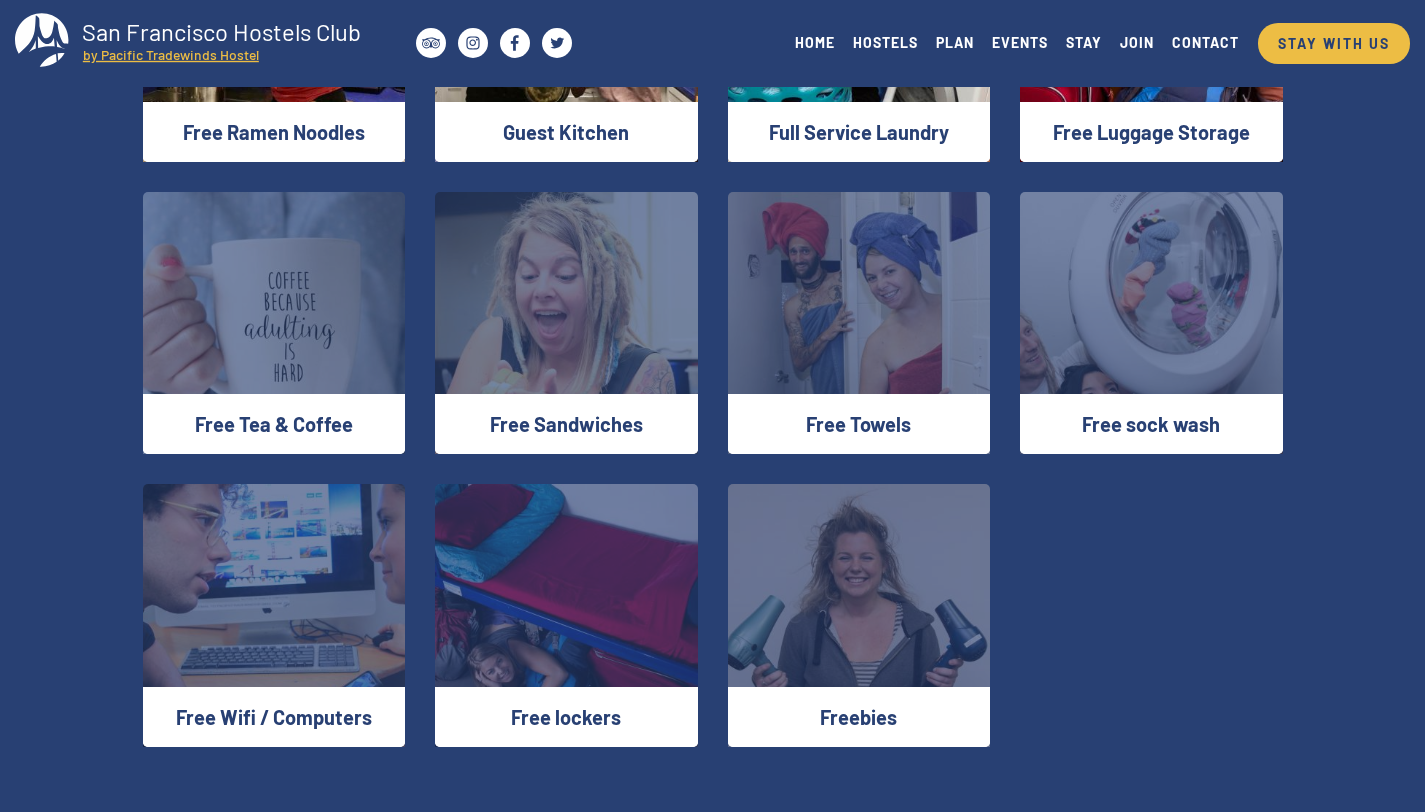 scroll, scrollTop: 887, scrollLeft: 0, axis: vertical 